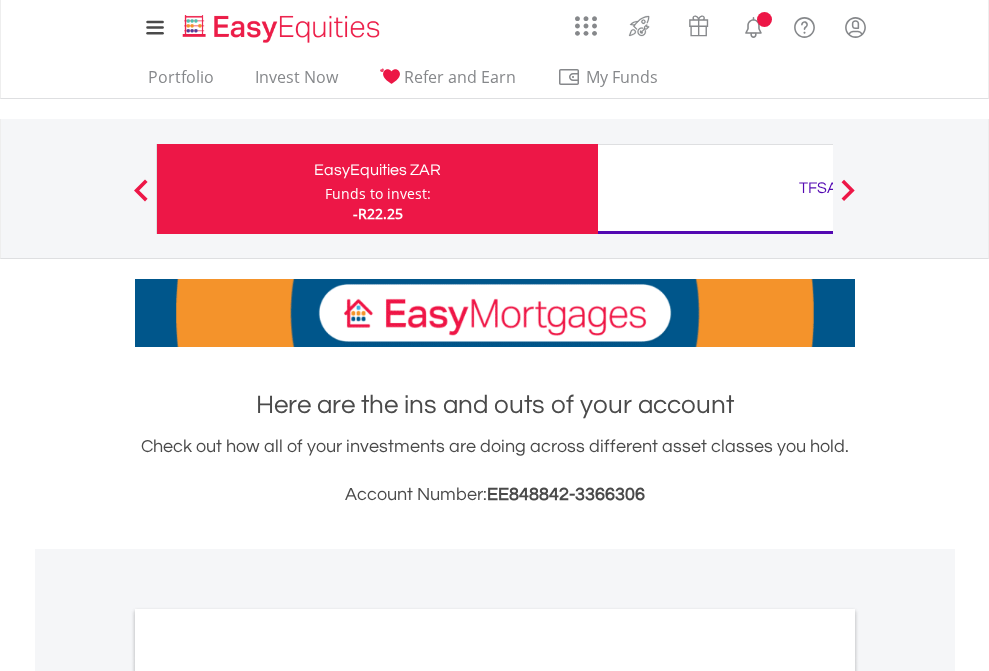 scroll, scrollTop: 0, scrollLeft: 0, axis: both 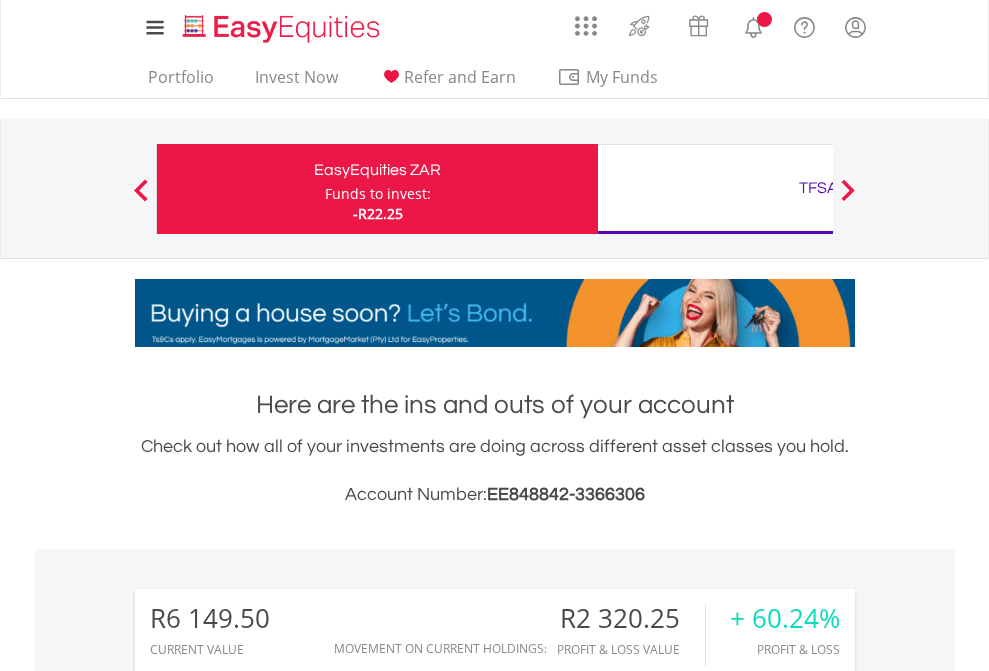 click on "Funds to invest:" at bounding box center (378, 194) 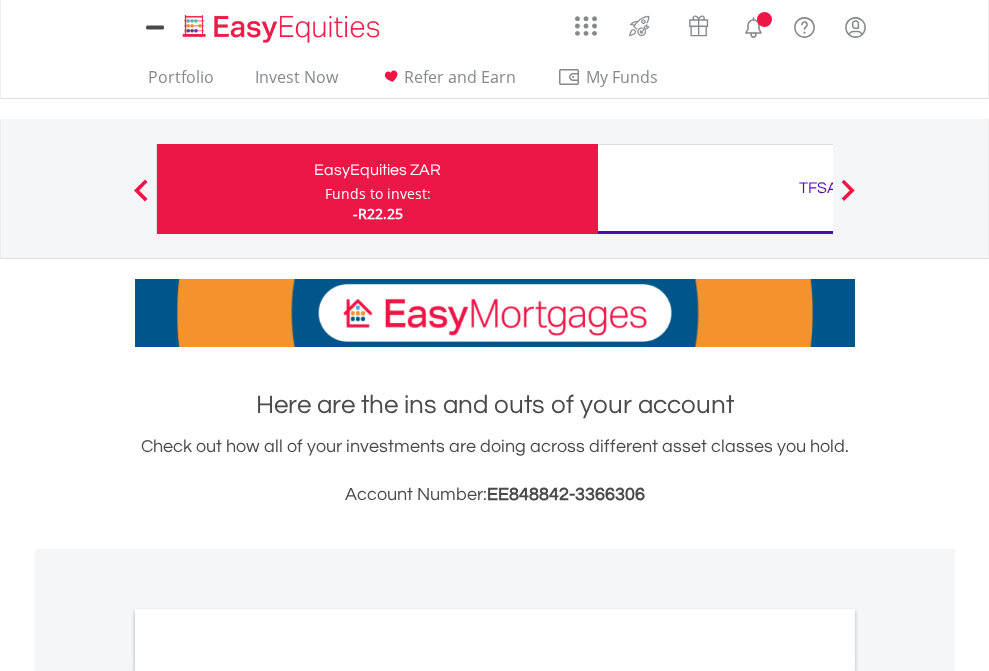 scroll, scrollTop: 0, scrollLeft: 0, axis: both 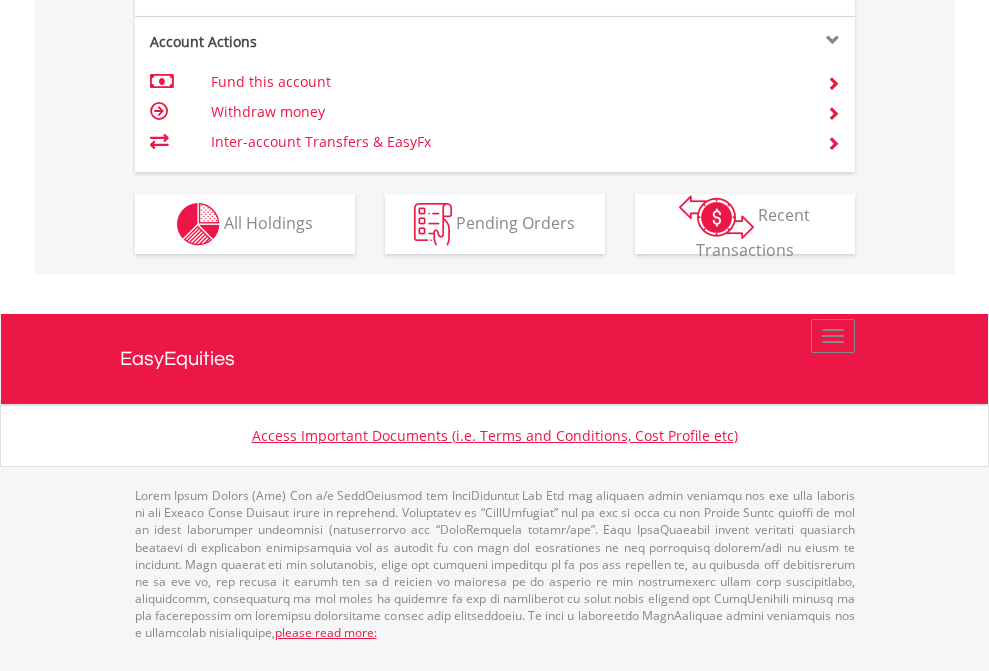 click on "Investment types" at bounding box center [706, -337] 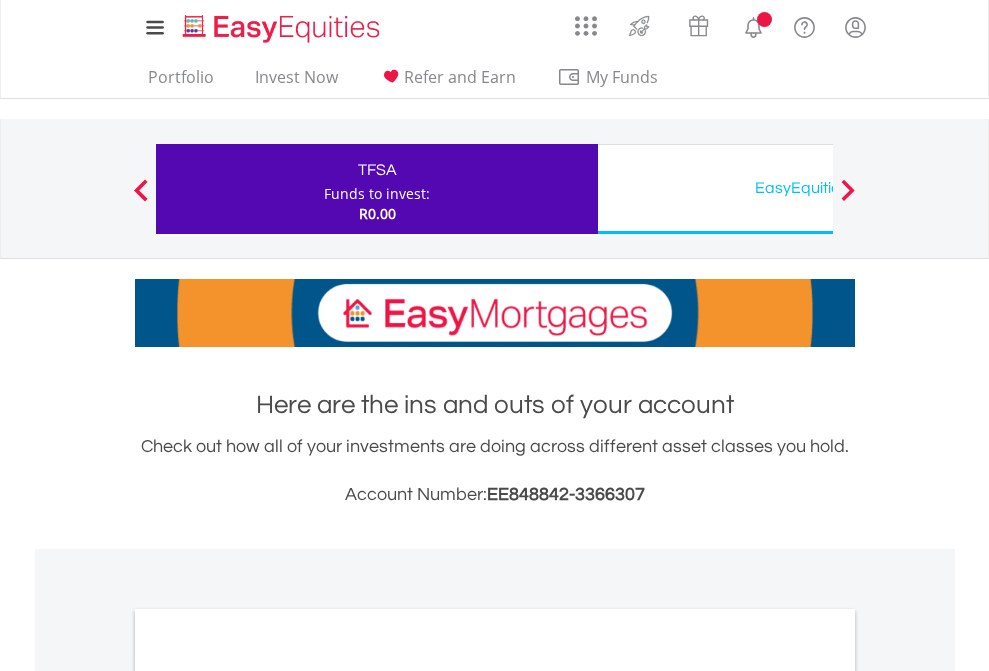 scroll, scrollTop: 0, scrollLeft: 0, axis: both 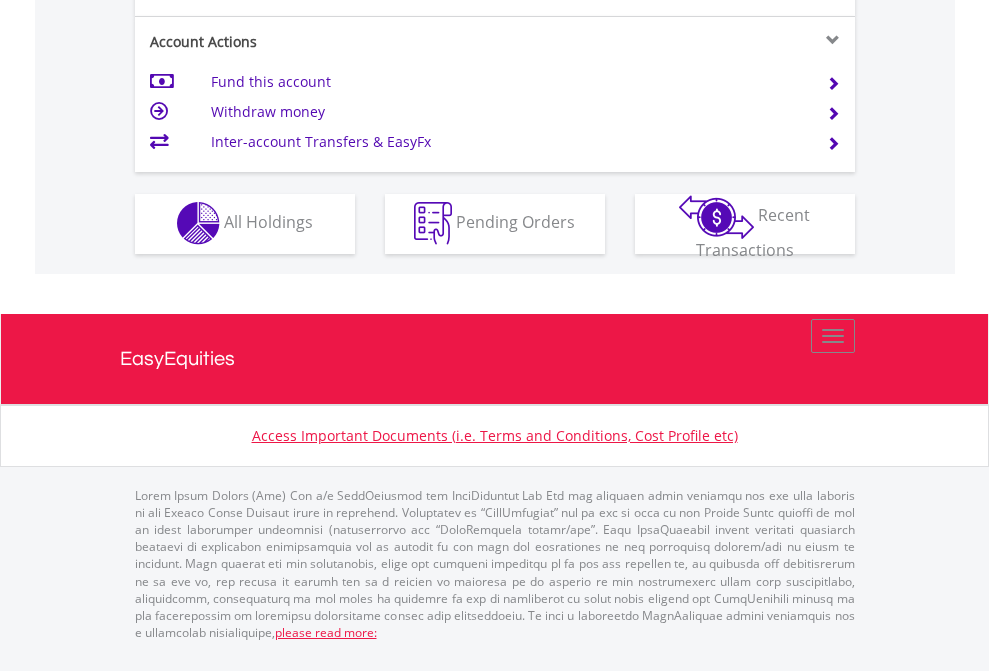 click on "Investment types" at bounding box center [706, -353] 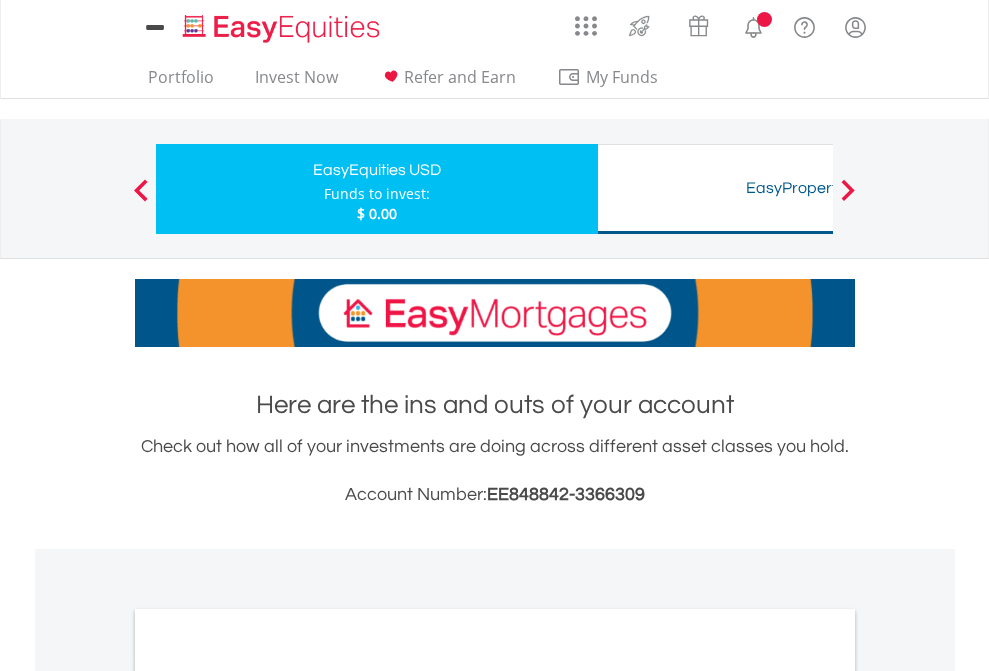 scroll, scrollTop: 0, scrollLeft: 0, axis: both 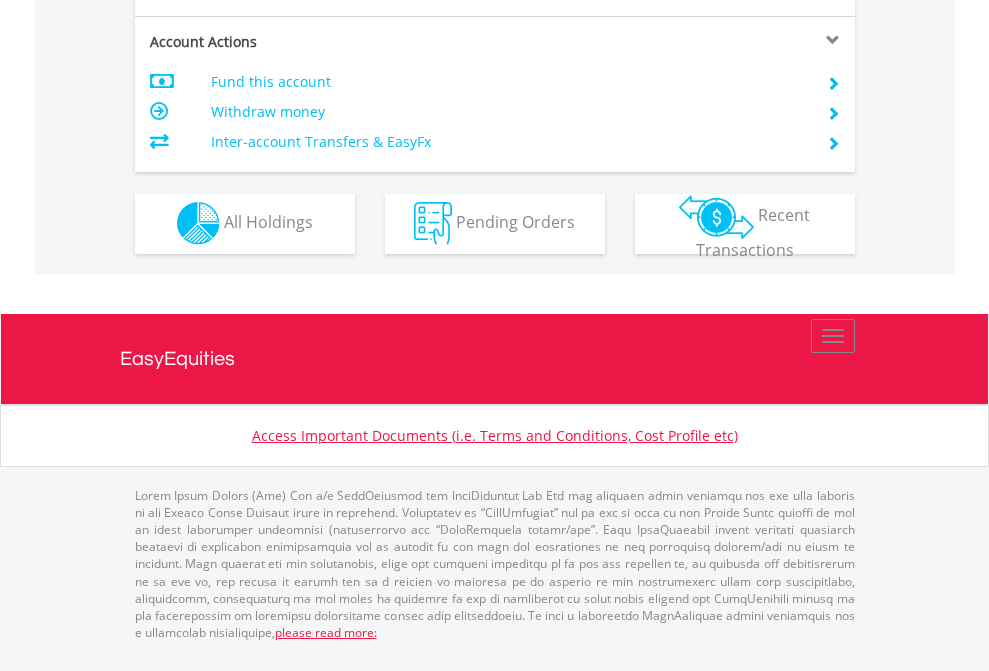 click on "Investment types" at bounding box center (706, -353) 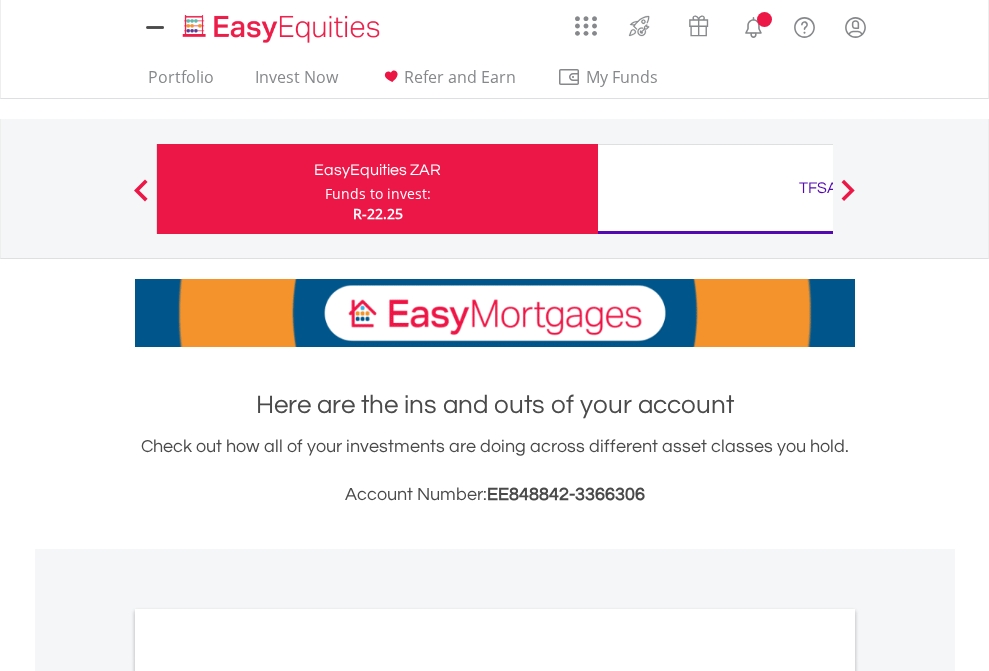 scroll, scrollTop: 0, scrollLeft: 0, axis: both 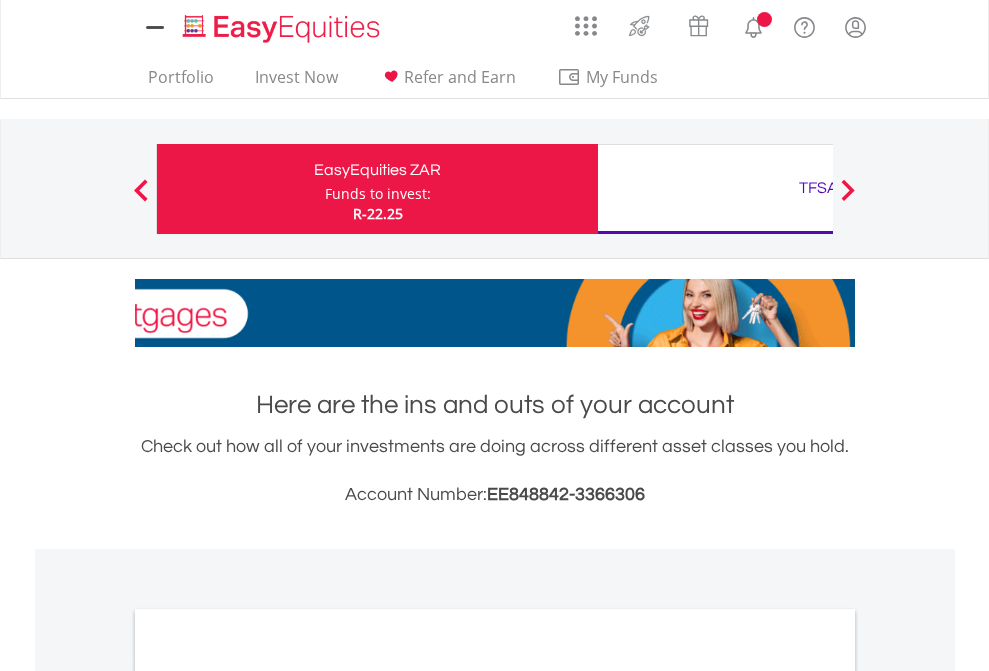 click on "All Holdings" at bounding box center [268, 1096] 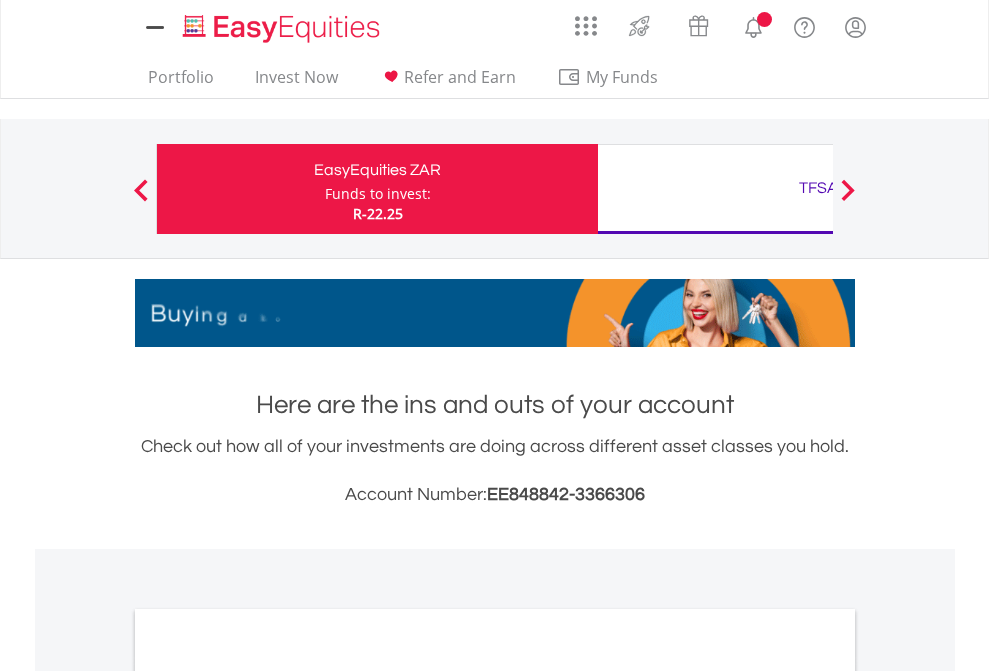 scroll, scrollTop: 1202, scrollLeft: 0, axis: vertical 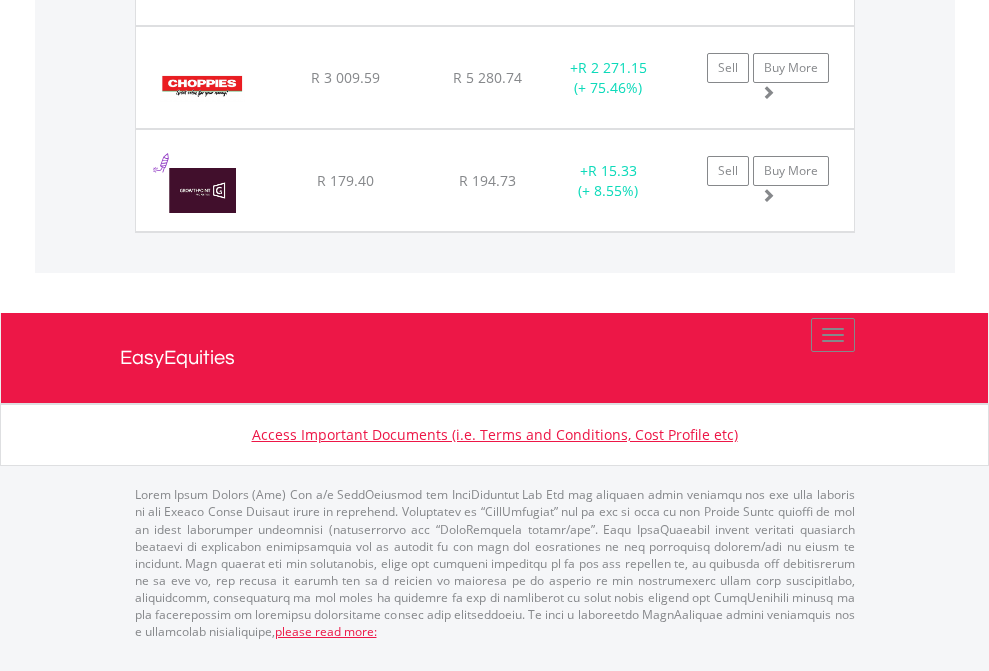 click on "TFSA" at bounding box center (818, -1728) 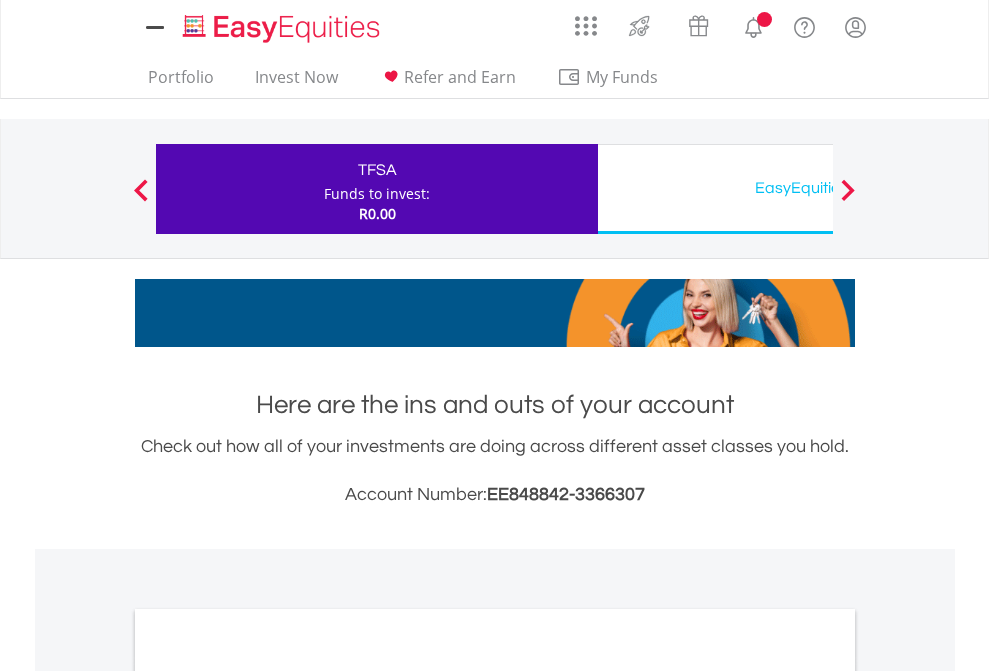 click on "All Holdings" at bounding box center [268, 1096] 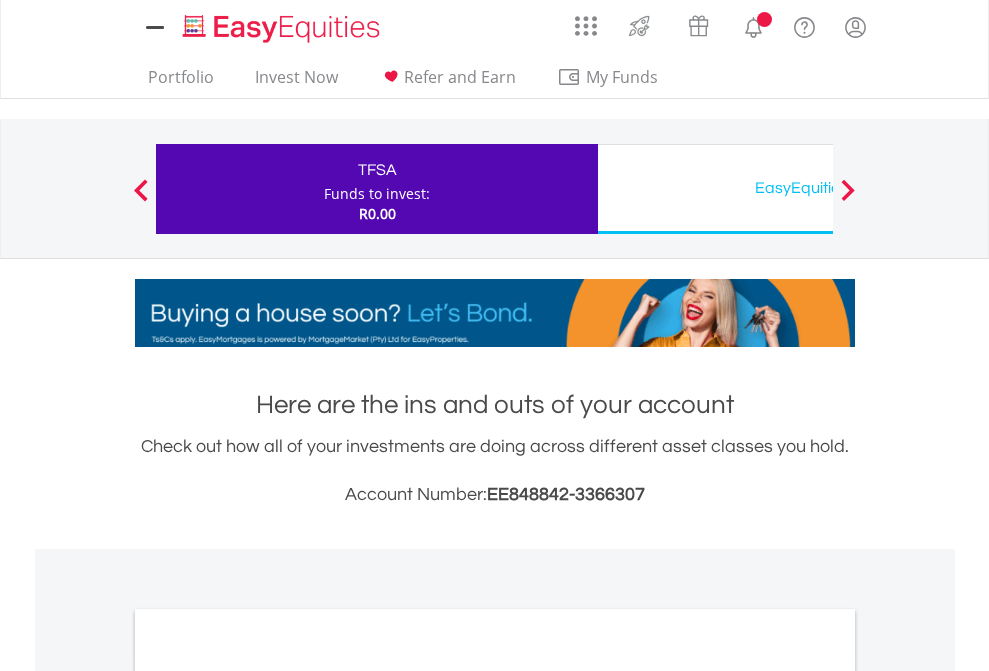 scroll, scrollTop: 1202, scrollLeft: 0, axis: vertical 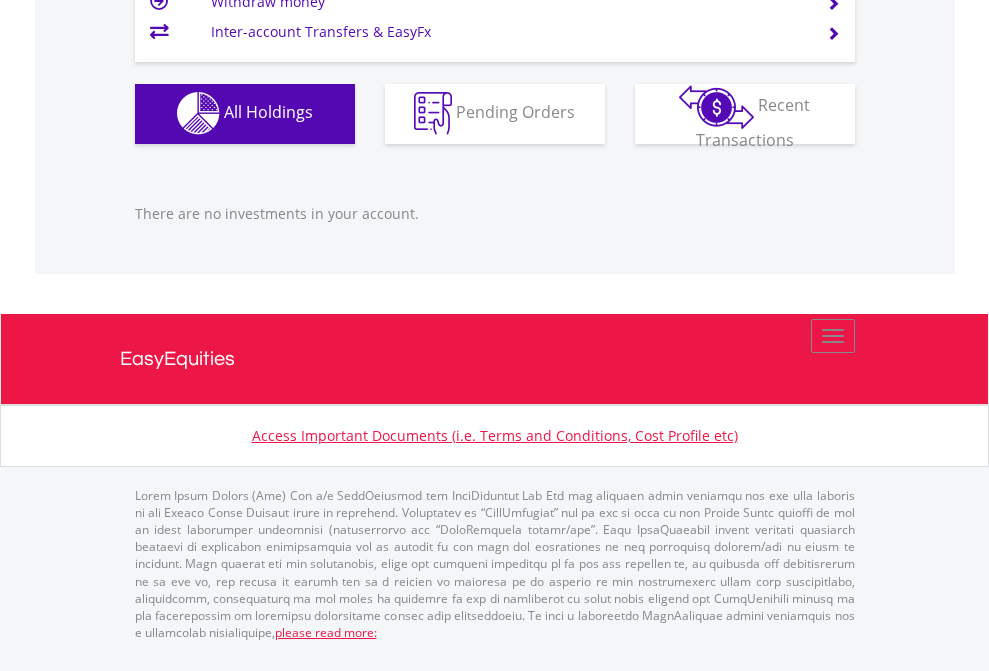 click on "EasyEquities USD" at bounding box center [818, -1142] 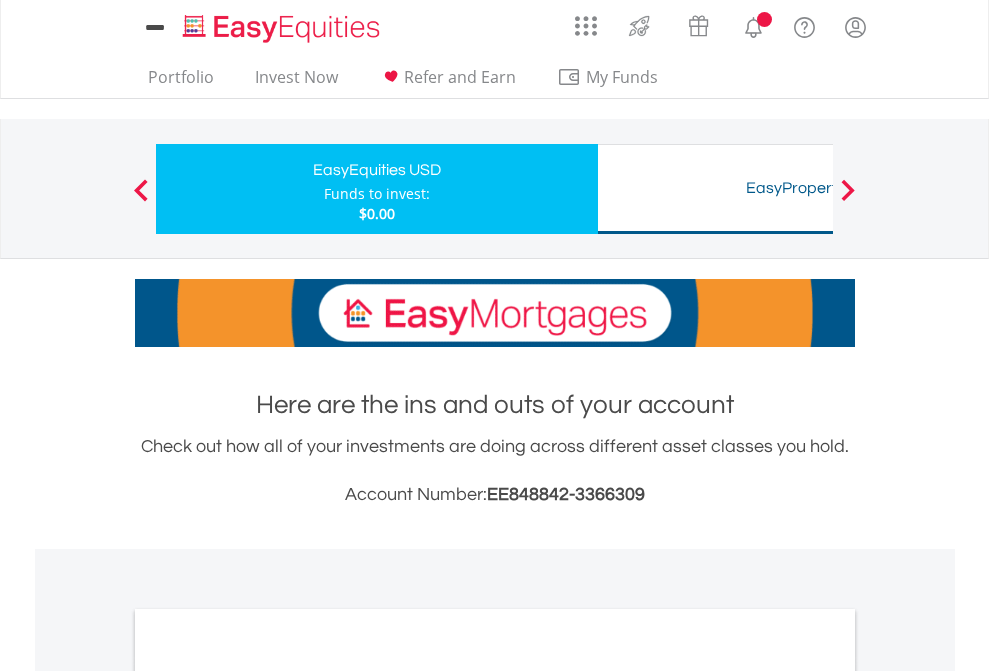 scroll, scrollTop: 0, scrollLeft: 0, axis: both 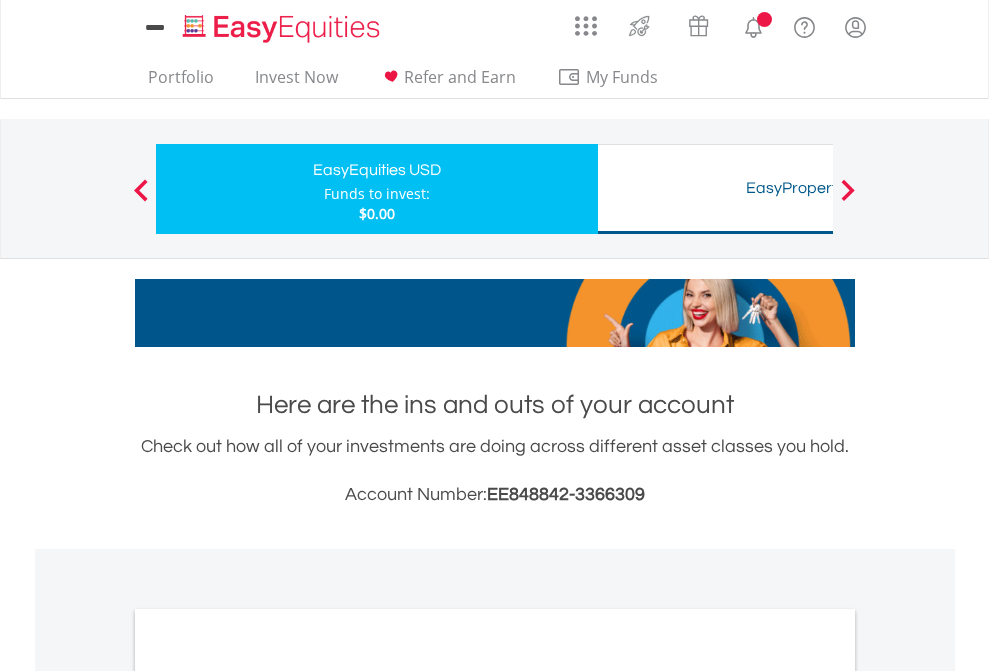 click on "All Holdings" at bounding box center (268, 1096) 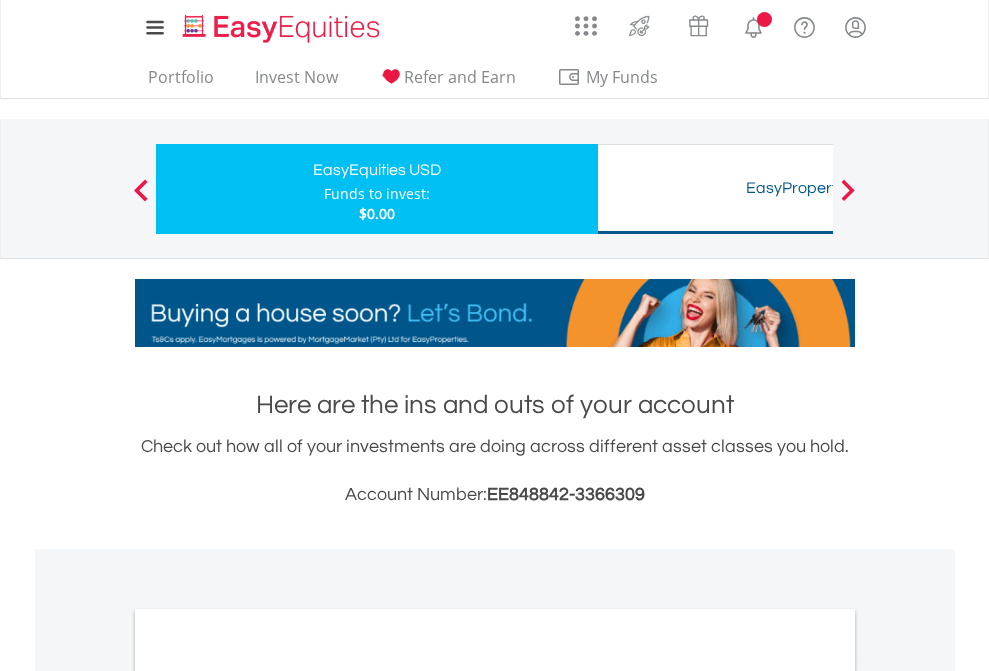 scroll, scrollTop: 1202, scrollLeft: 0, axis: vertical 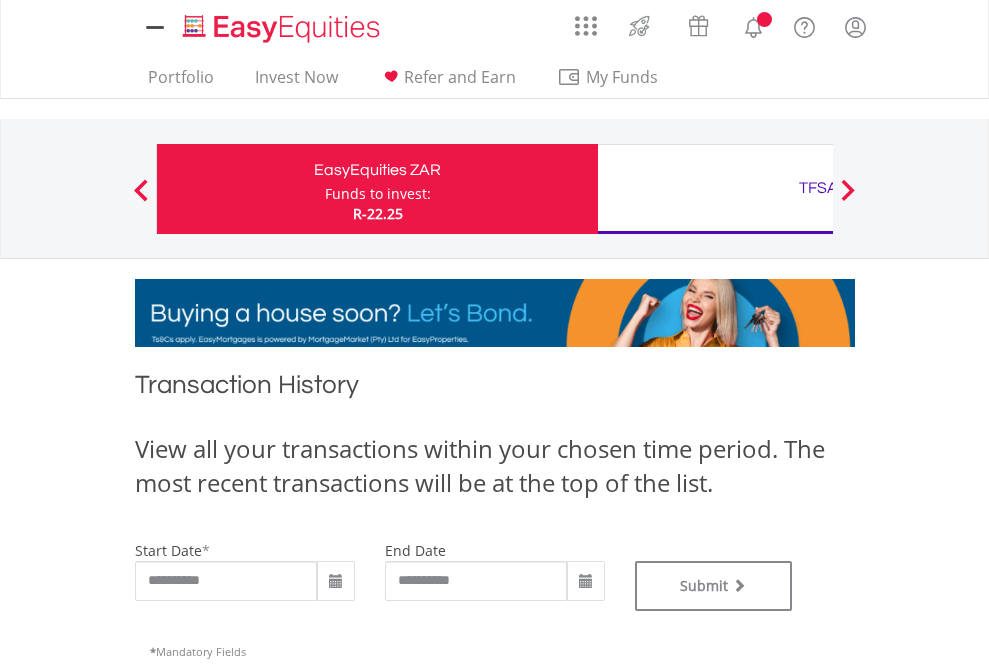 type on "**********" 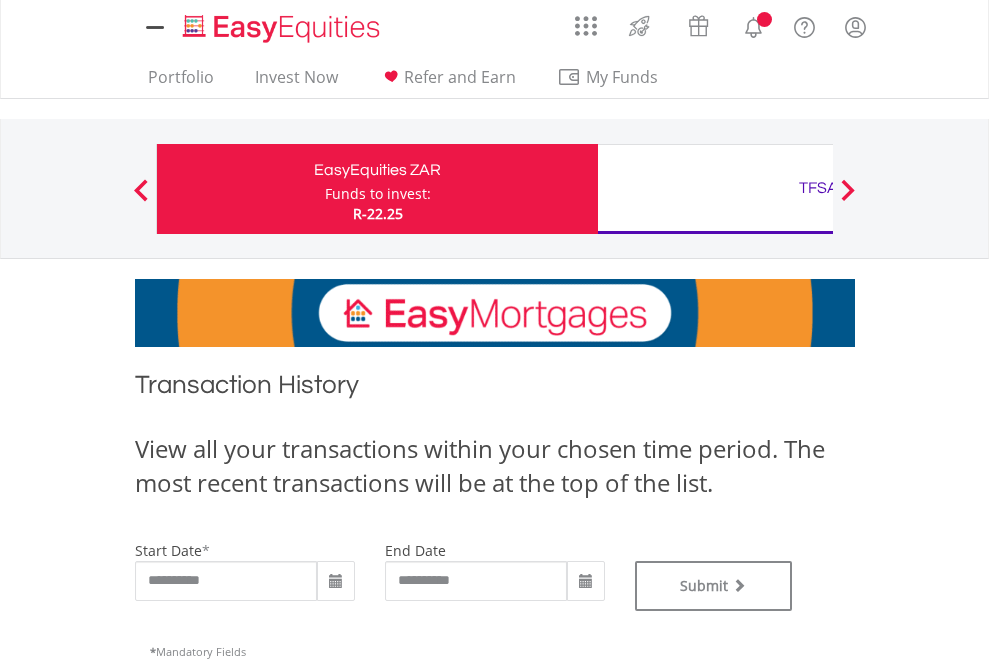 scroll, scrollTop: 0, scrollLeft: 0, axis: both 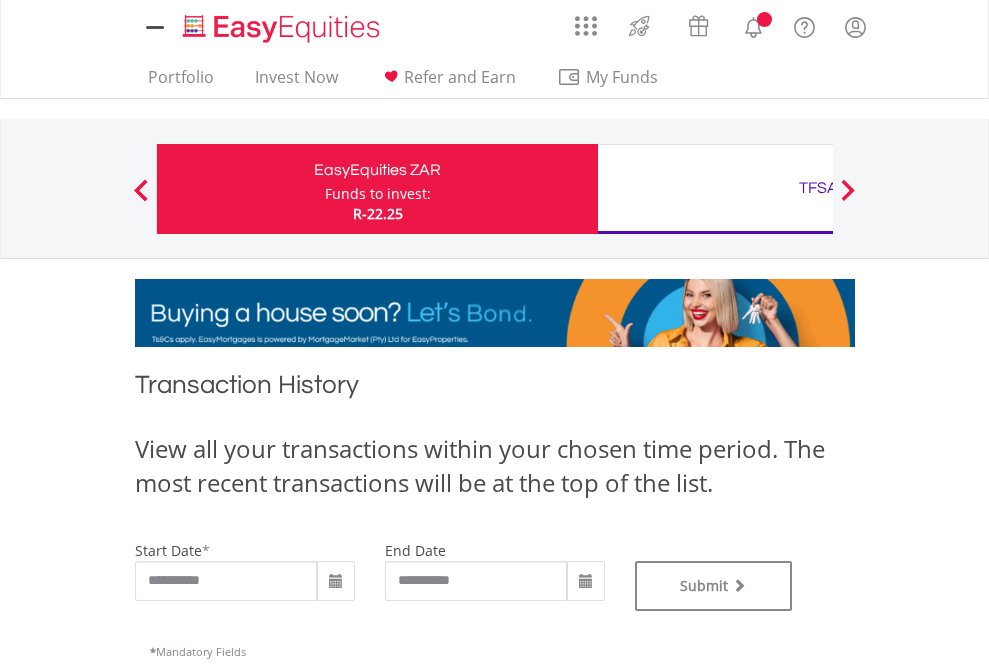type on "**********" 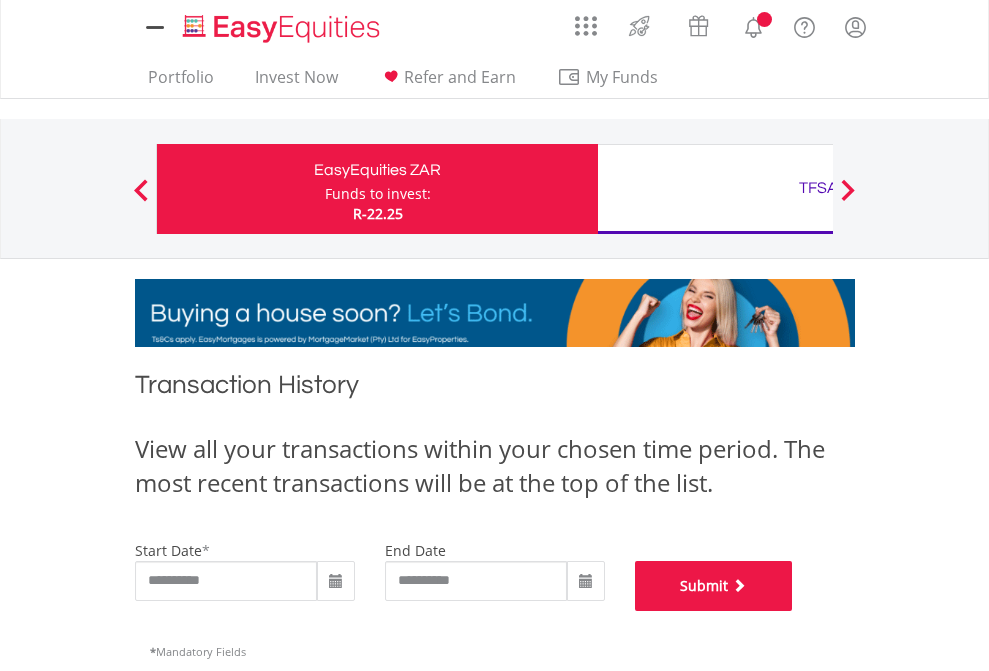 click on "Submit" at bounding box center (714, 586) 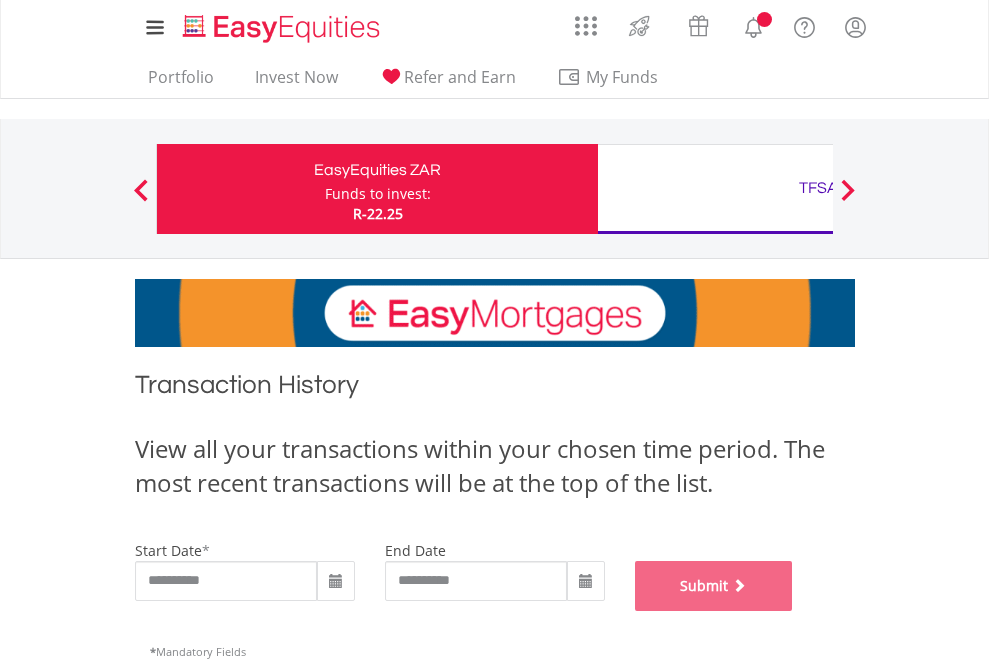 scroll, scrollTop: 811, scrollLeft: 0, axis: vertical 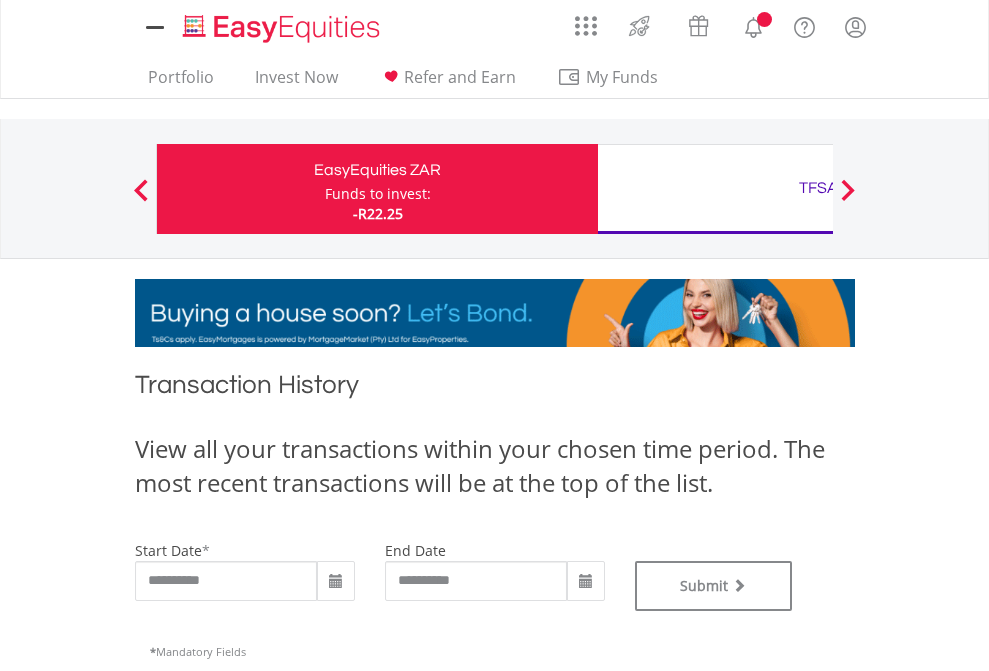click on "TFSA" at bounding box center [818, 188] 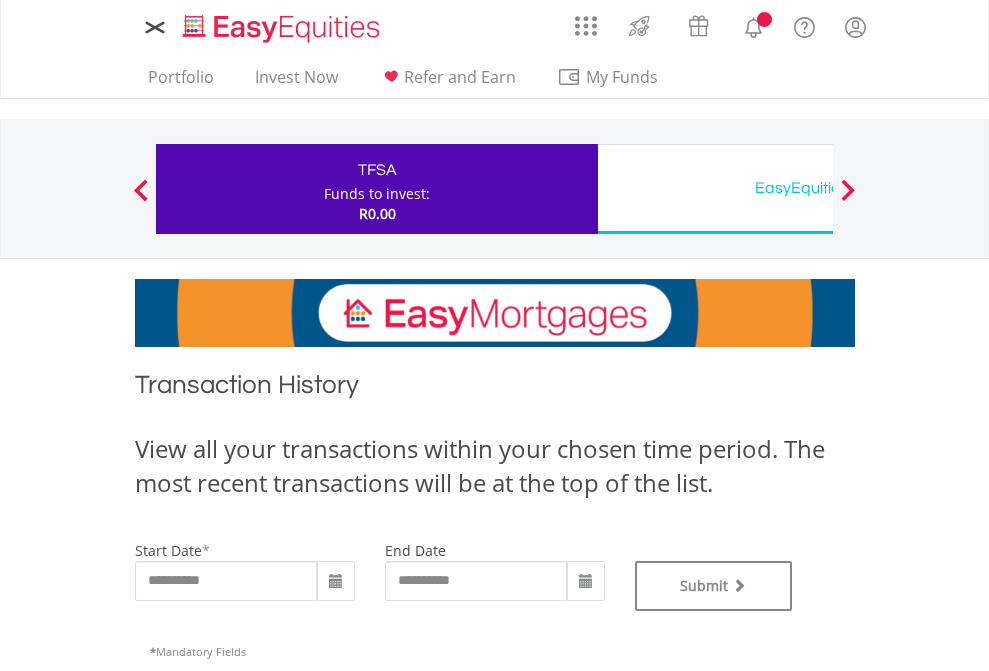 scroll, scrollTop: 0, scrollLeft: 0, axis: both 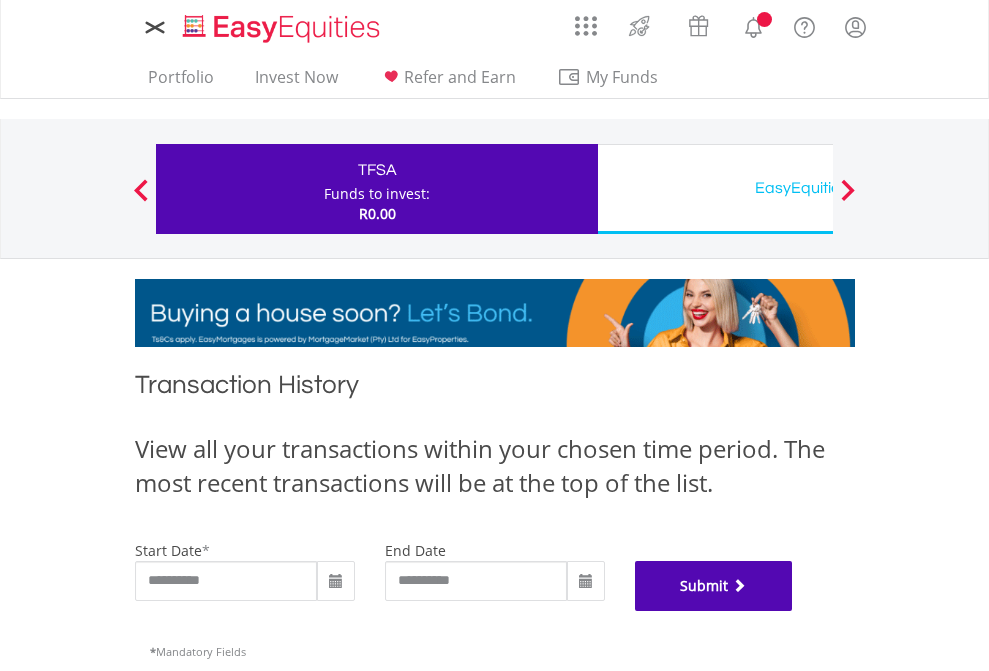 click on "Submit" at bounding box center [714, 586] 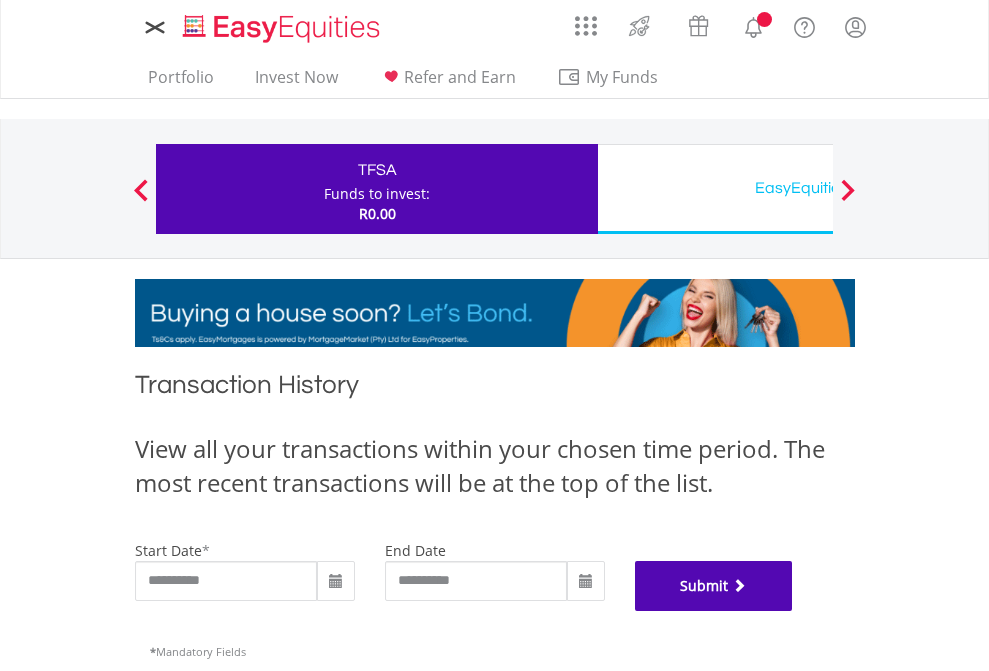 scroll, scrollTop: 811, scrollLeft: 0, axis: vertical 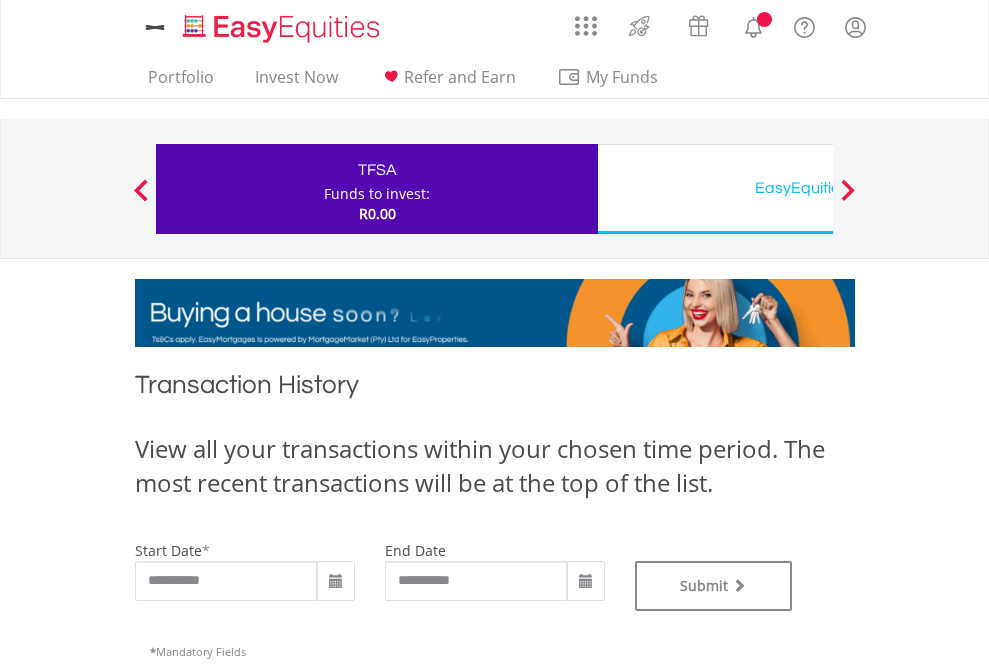 click on "EasyEquities USD" at bounding box center [818, 188] 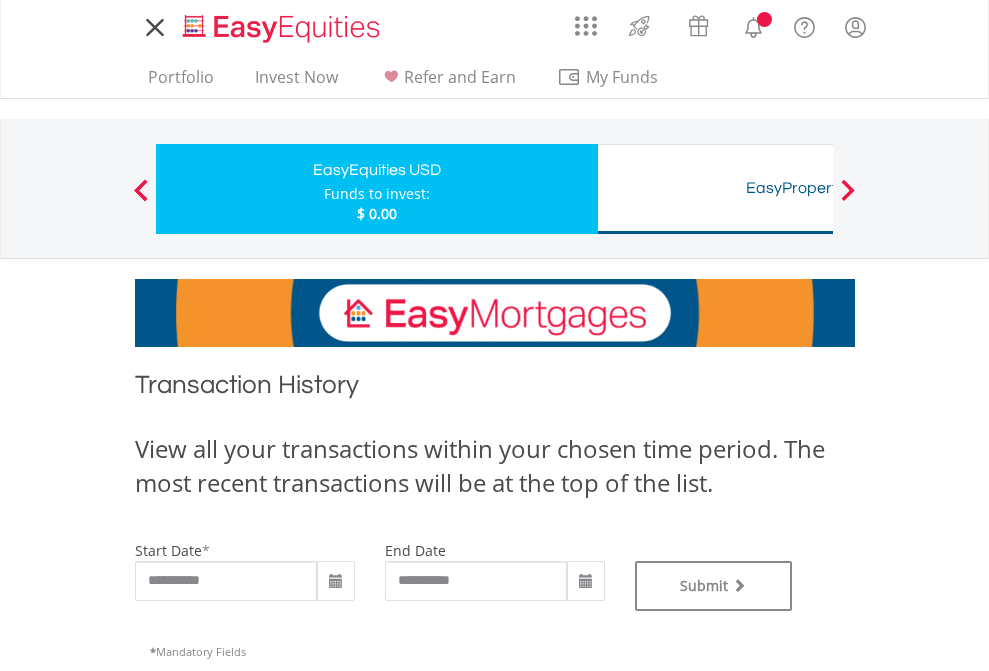 scroll, scrollTop: 0, scrollLeft: 0, axis: both 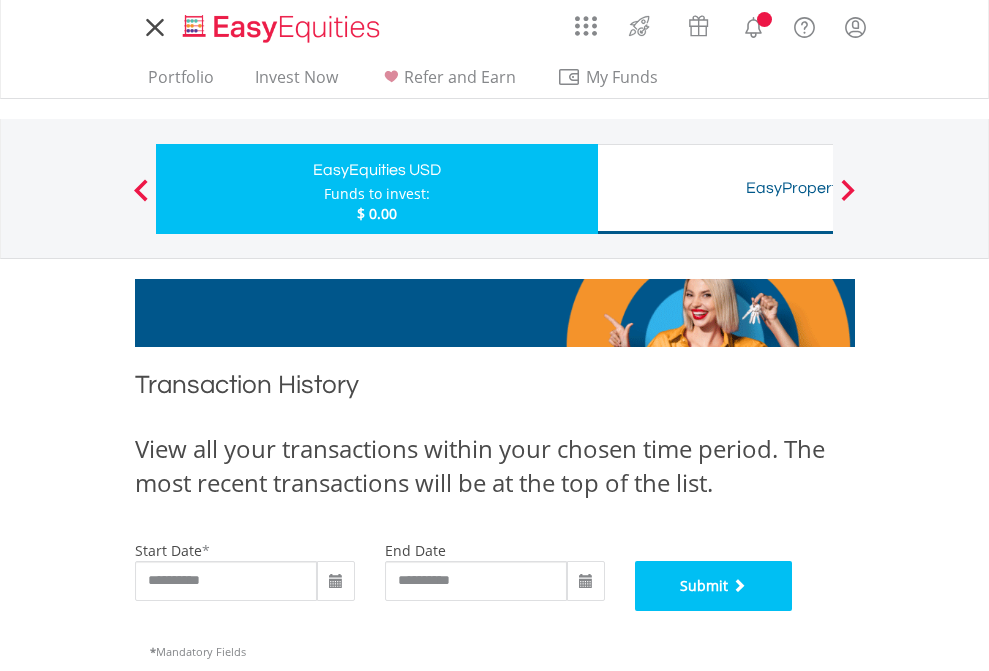 click on "Submit" at bounding box center [714, 586] 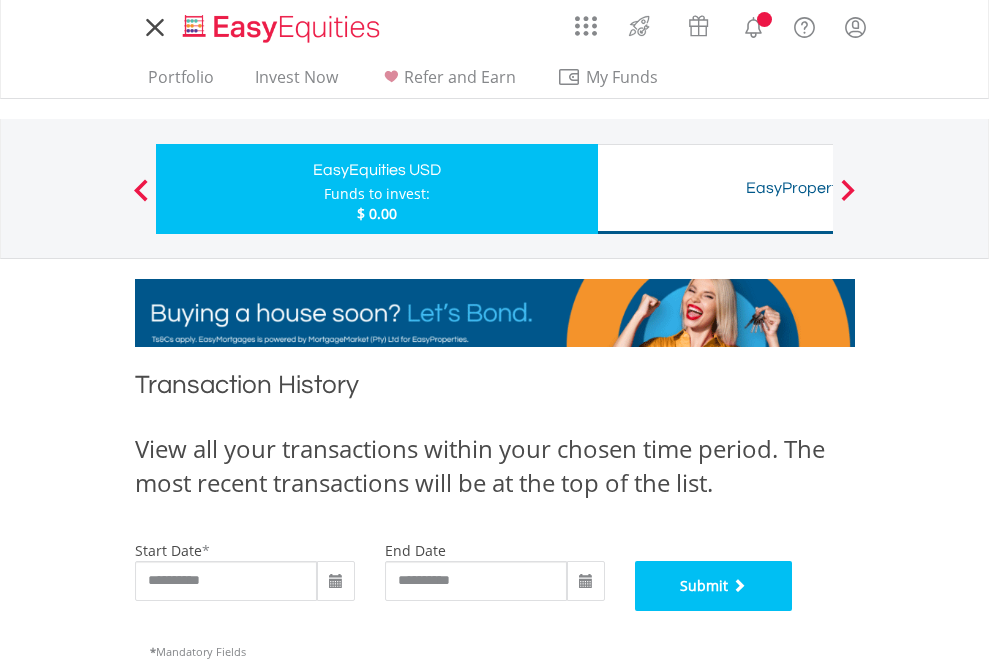 scroll, scrollTop: 811, scrollLeft: 0, axis: vertical 